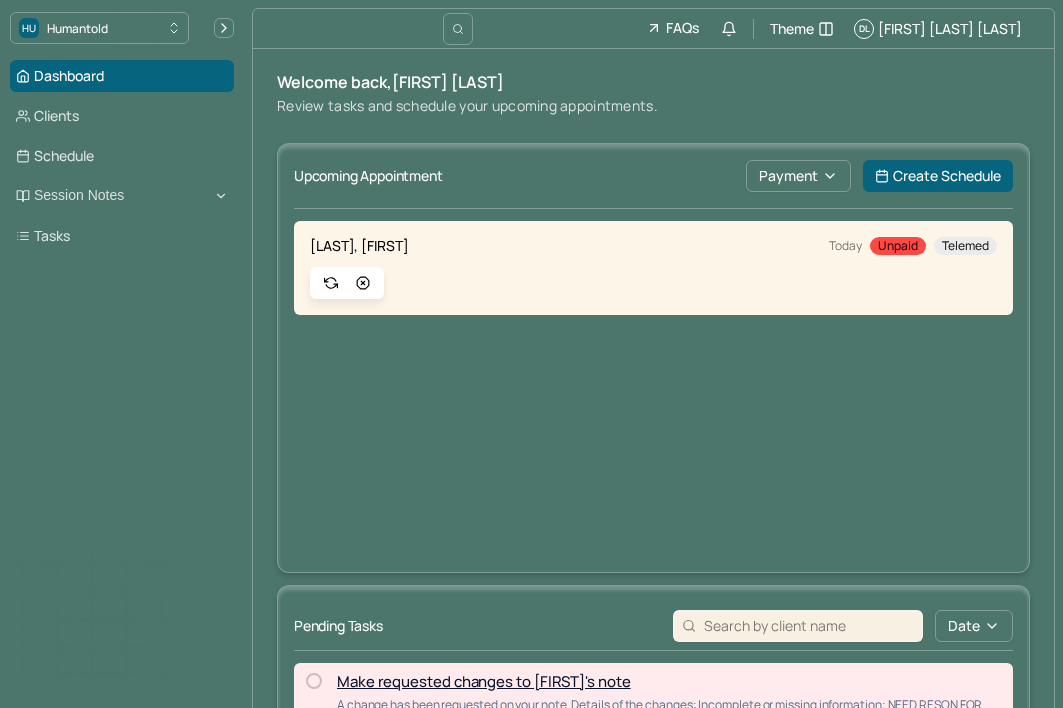 scroll, scrollTop: 317, scrollLeft: 0, axis: vertical 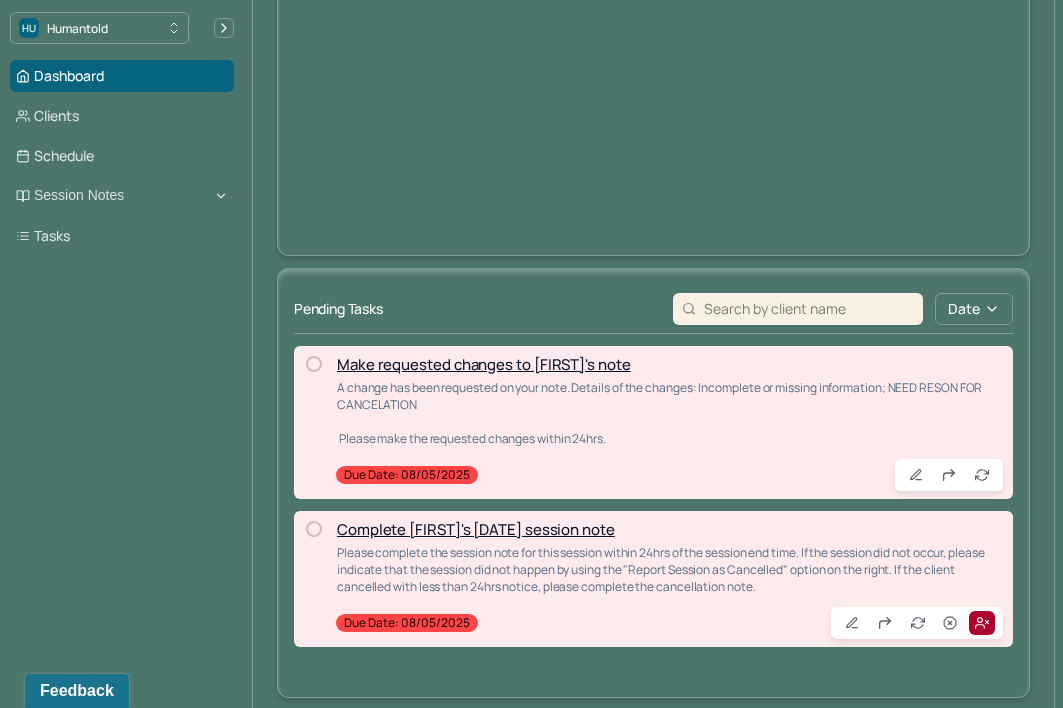 click on "Make requested changes to [FIRST]'s note" at bounding box center (484, 364) 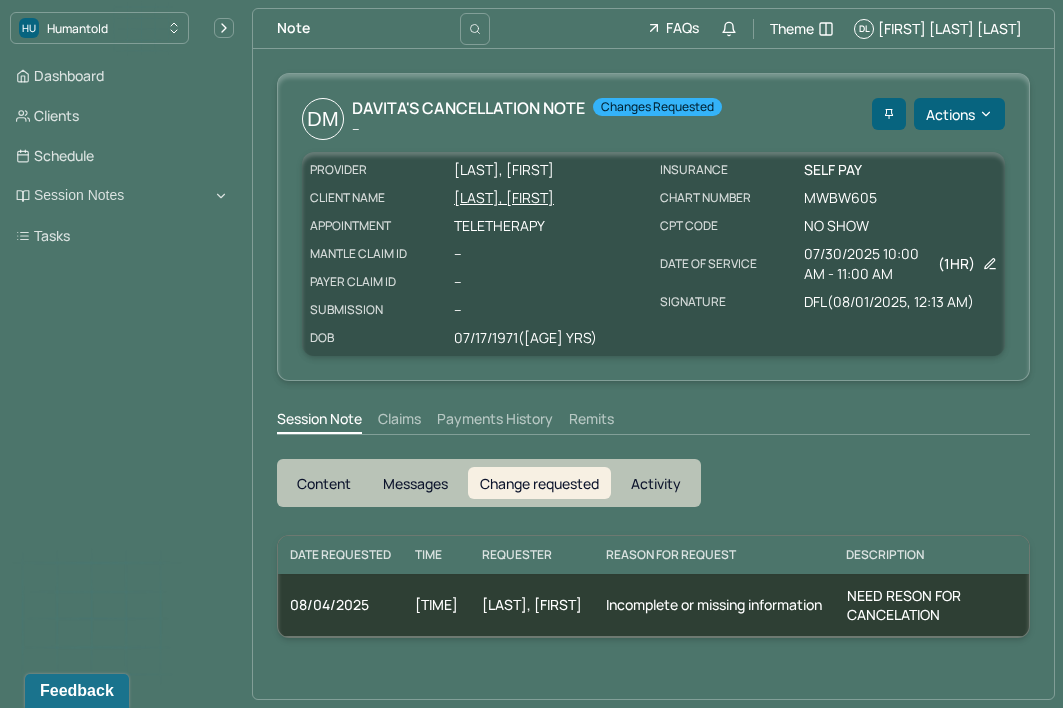 click on "DM [FIRST]'s Cancellation note -- Changes requested Actions" at bounding box center (653, 119) 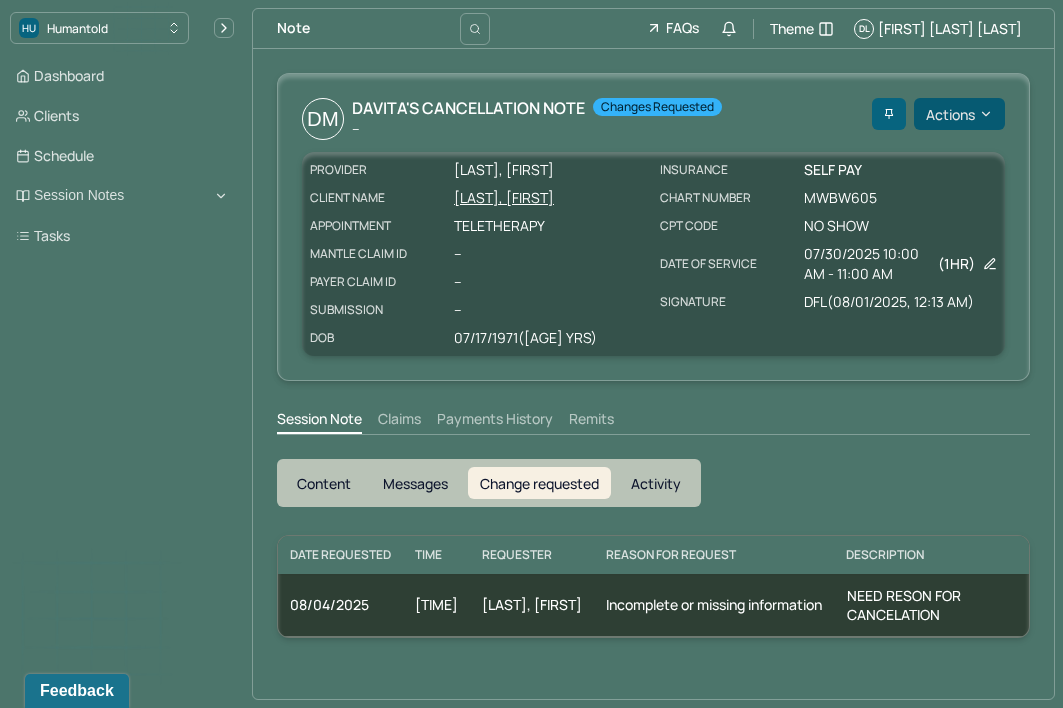 click on "Actions" at bounding box center [959, 114] 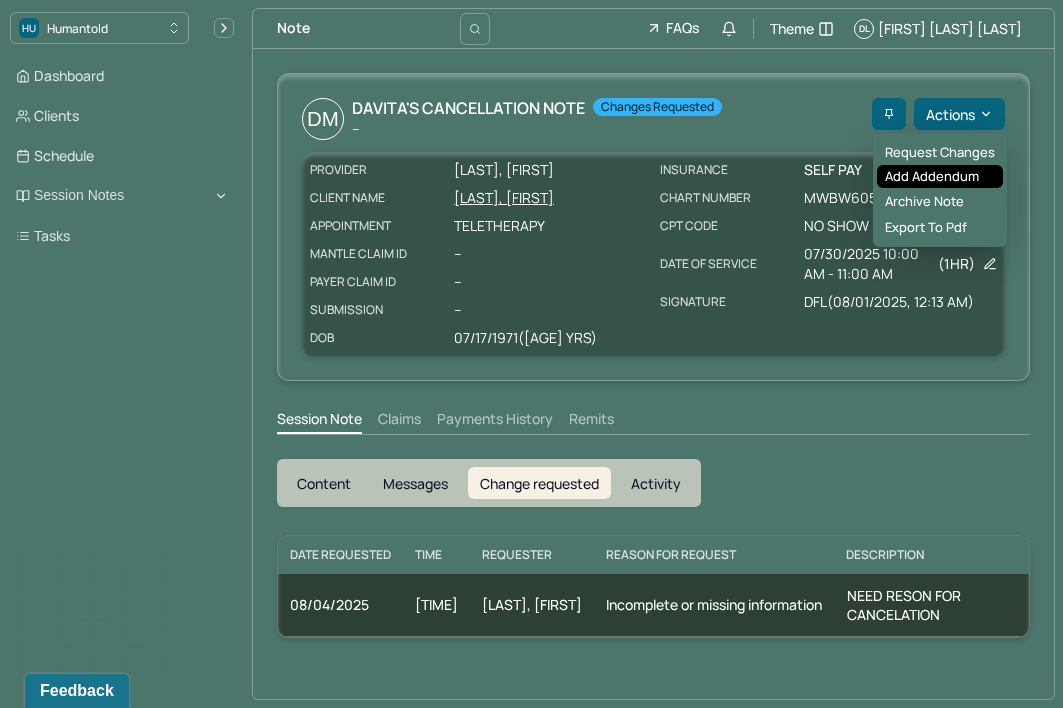 click on "Add addendum" at bounding box center (940, 177) 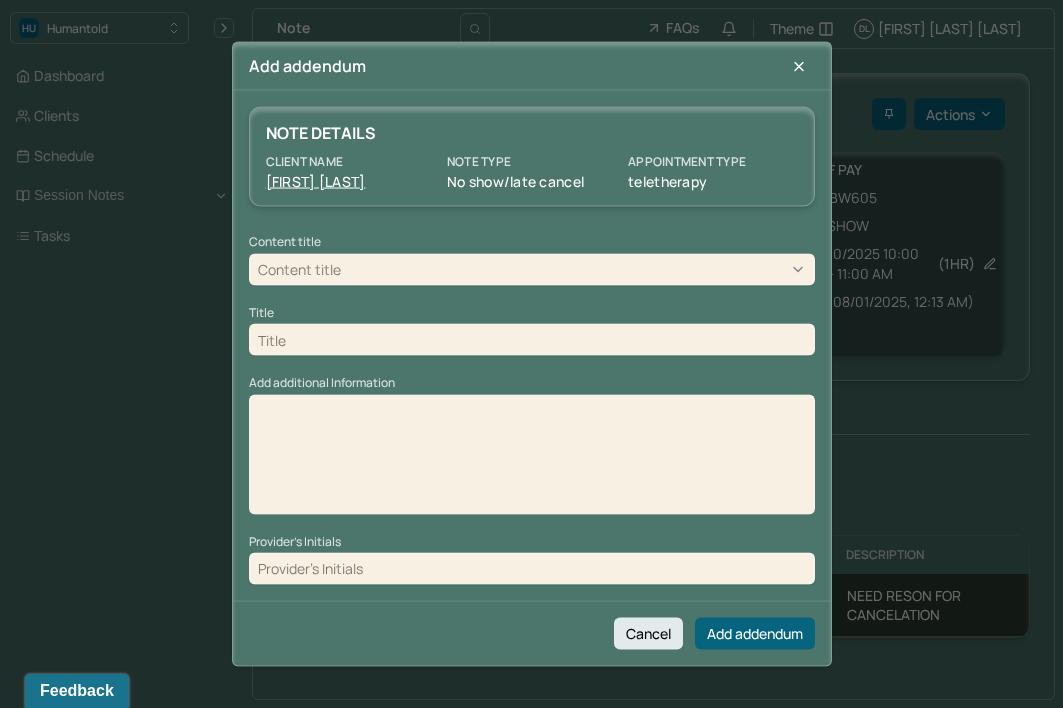 click on "Content title" at bounding box center [532, 269] 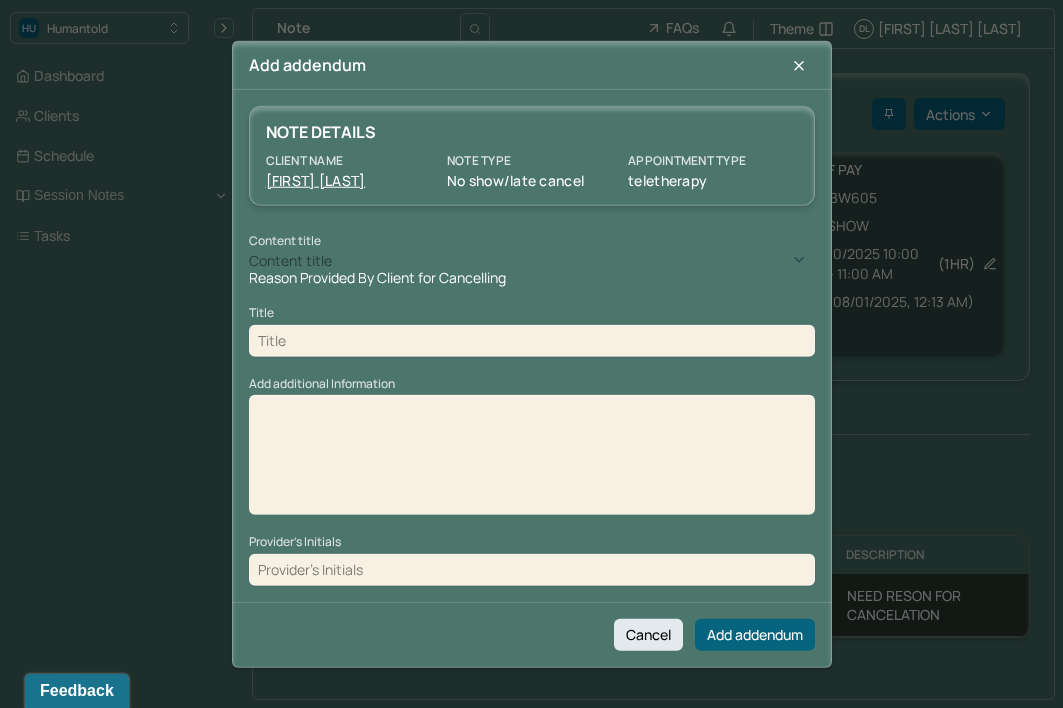 click on "Reason Provided By Client for Cancelling" at bounding box center (532, 277) 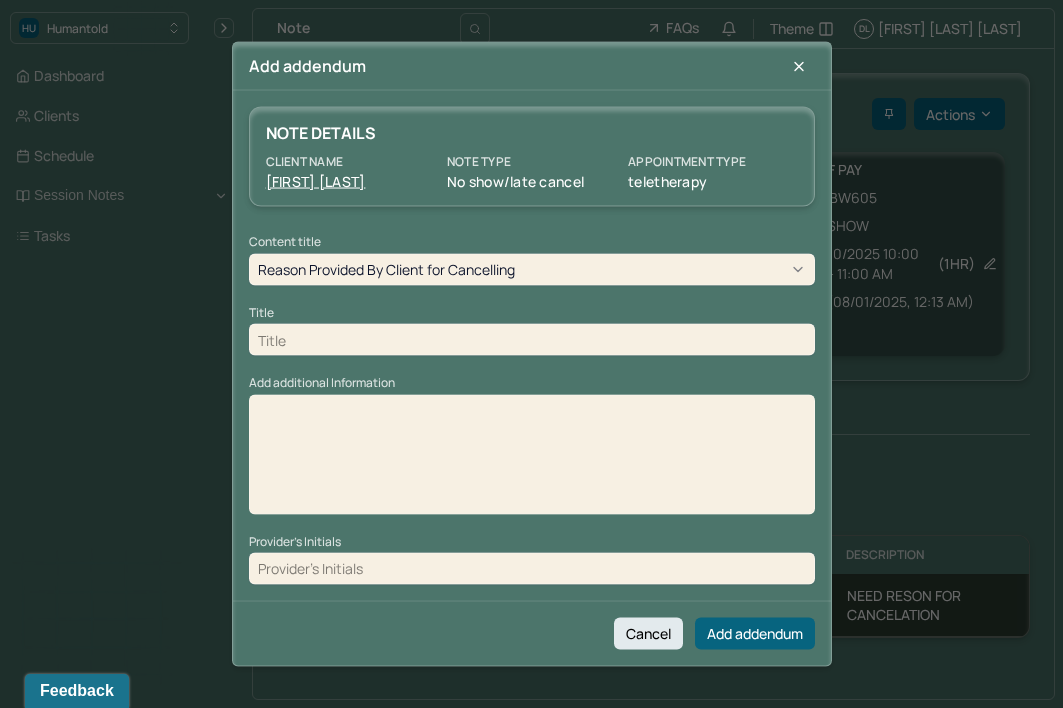 click at bounding box center (532, 340) 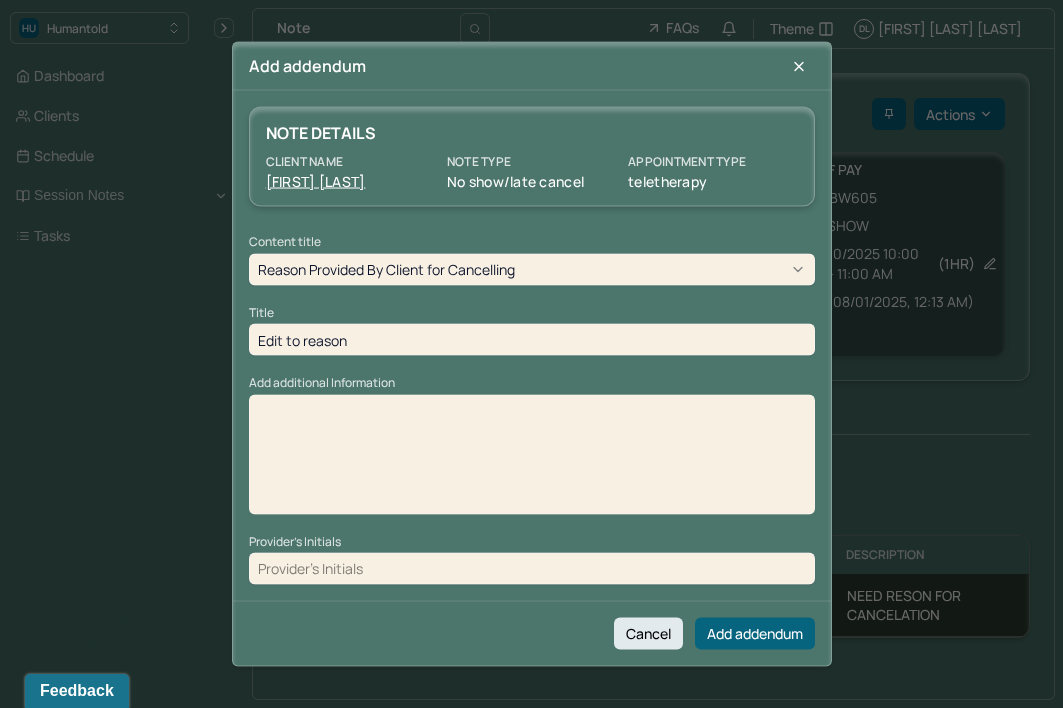 type on "Edit to reason" 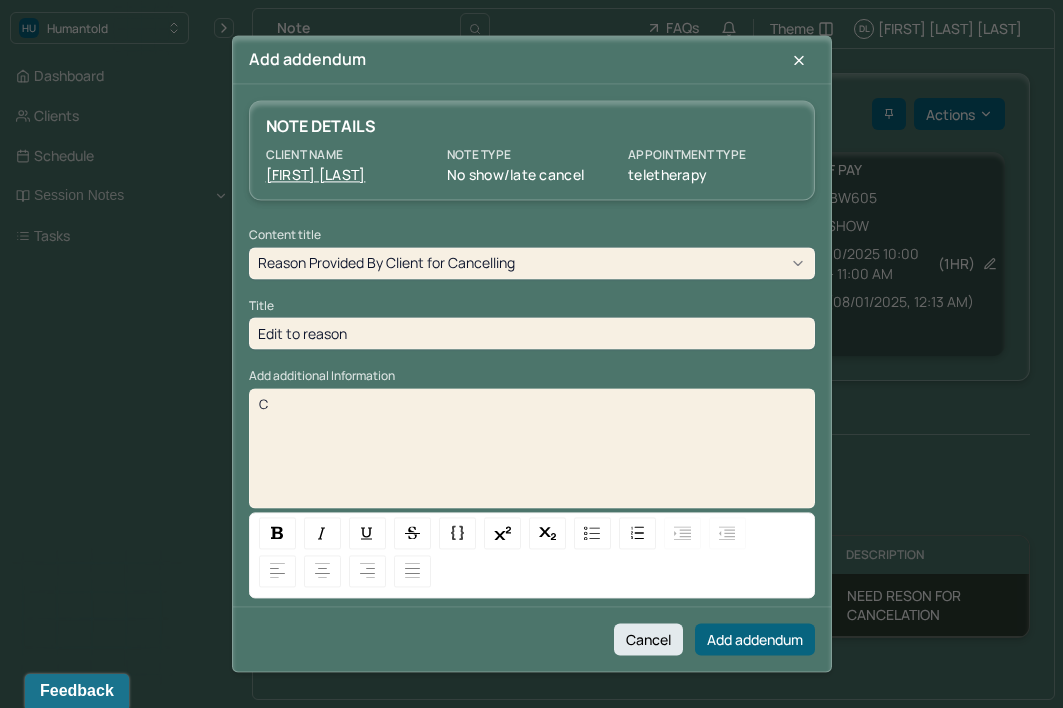 type 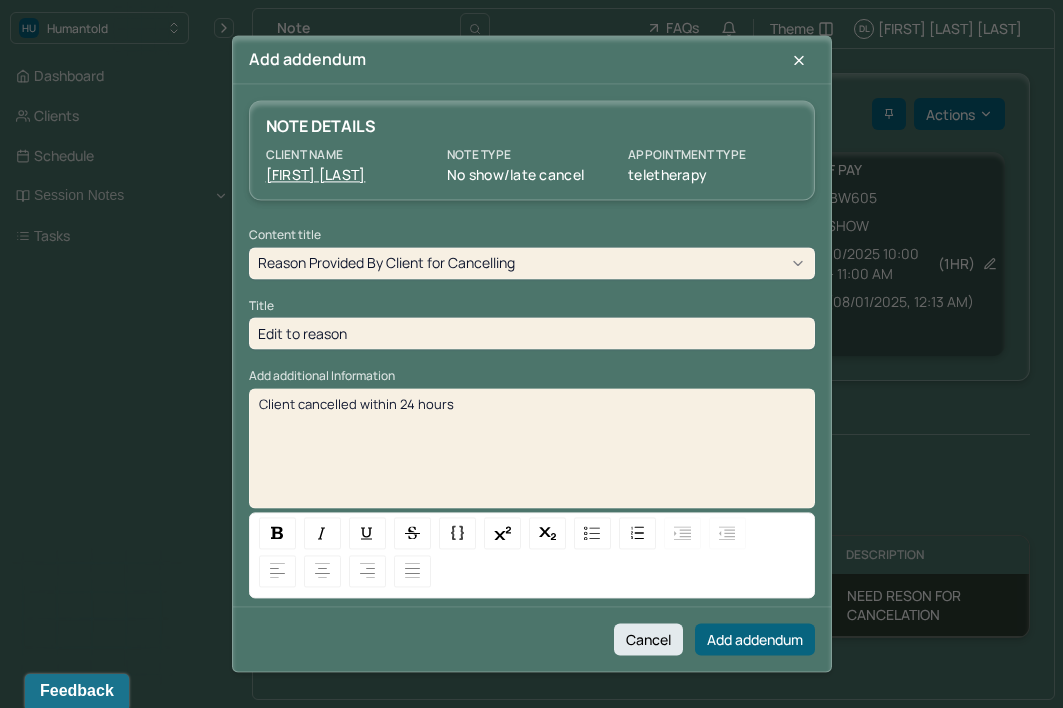 scroll, scrollTop: 81, scrollLeft: 0, axis: vertical 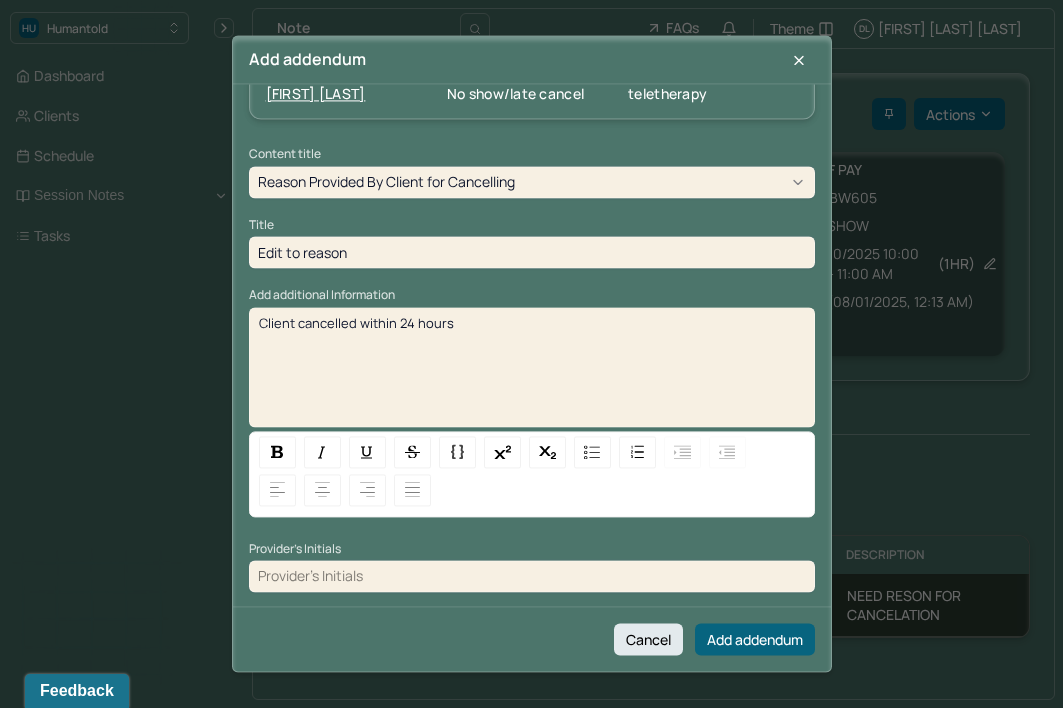 click at bounding box center (532, 576) 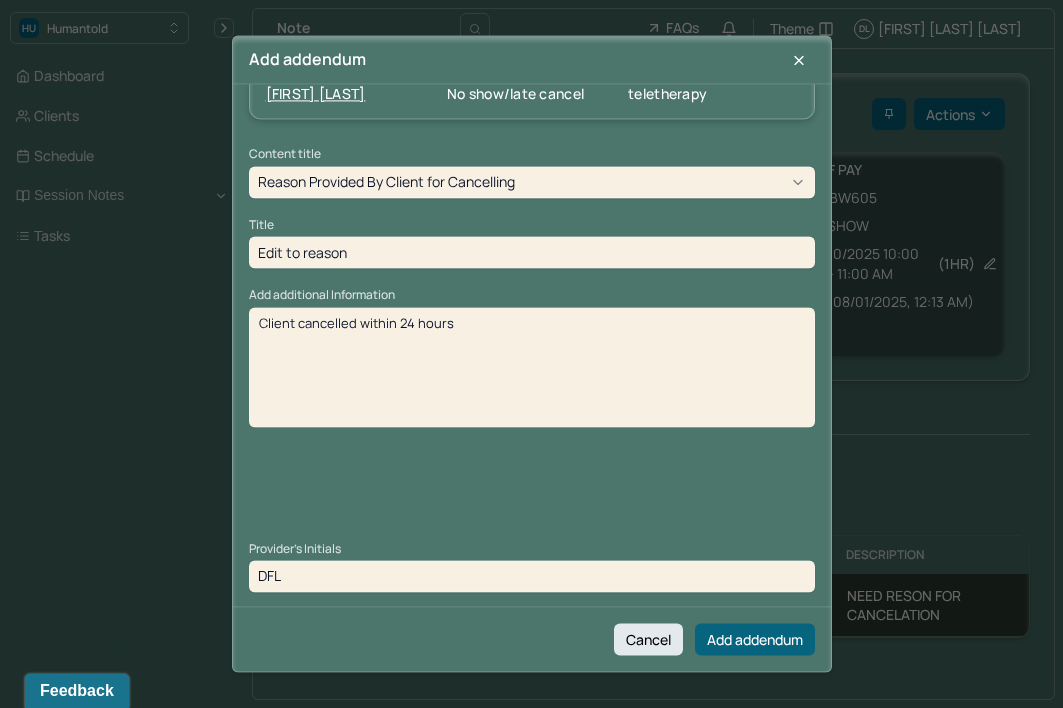 type on "DFL" 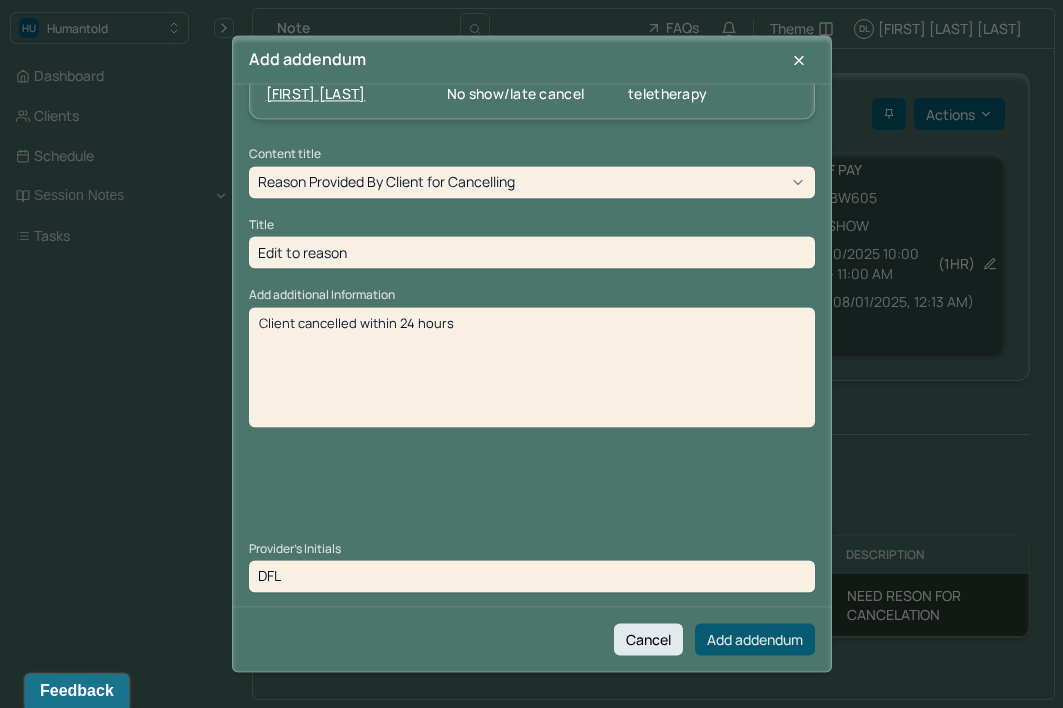 click on "Add addendum" at bounding box center [755, 640] 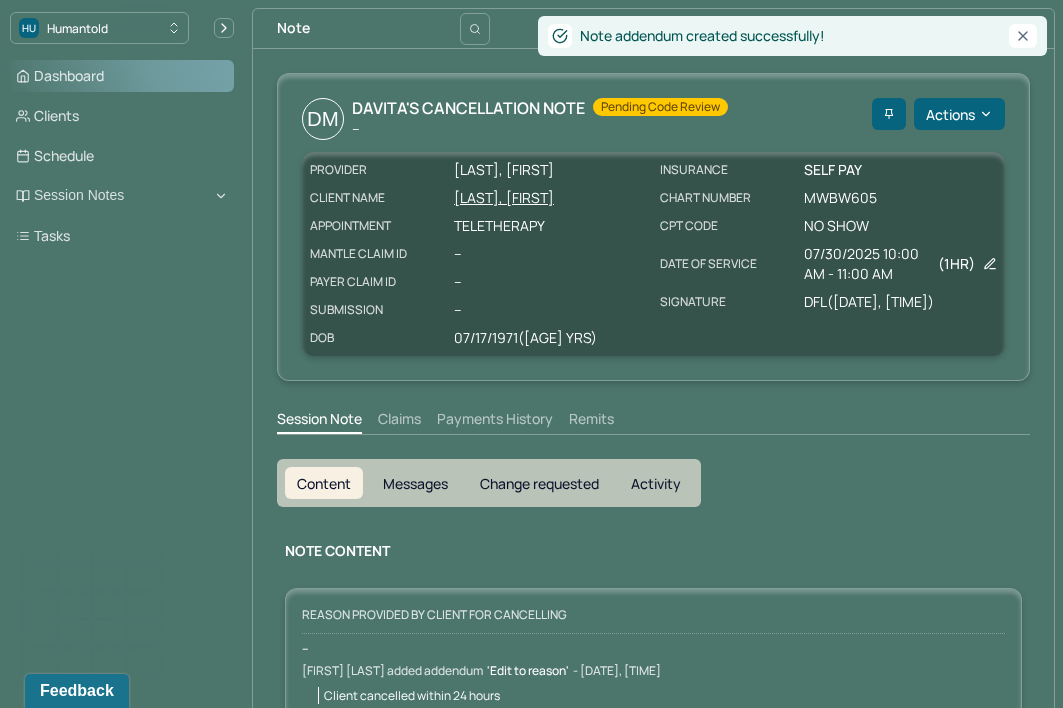click on "Dashboard" at bounding box center (122, 76) 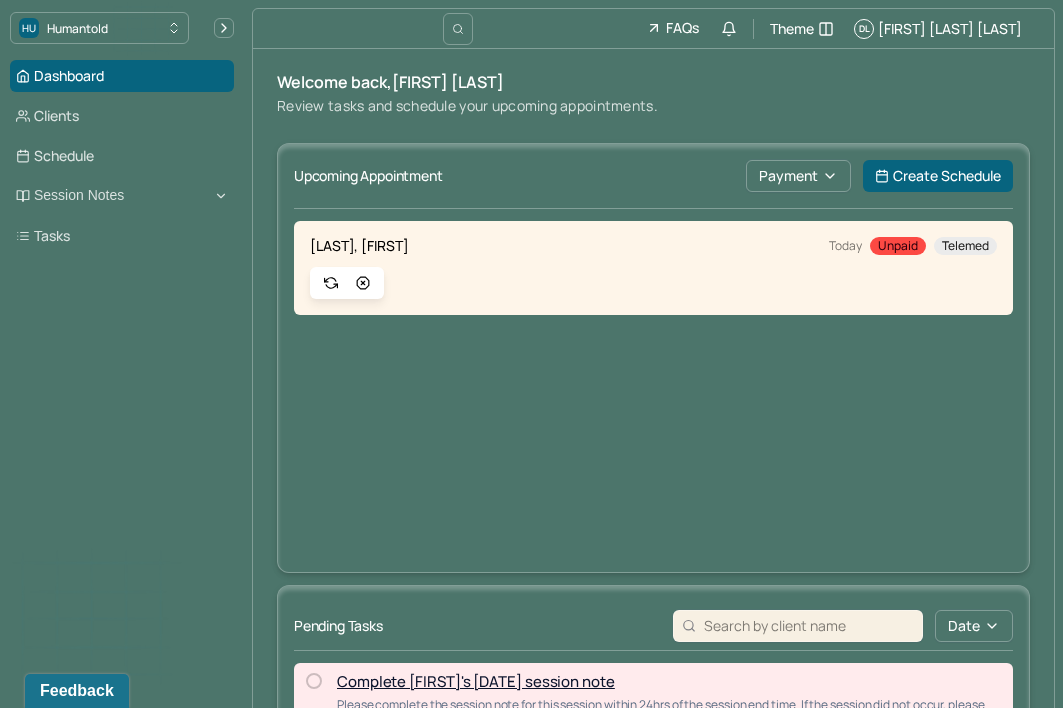 click on "Dashboard Clients Schedule Session Notes Tasks" at bounding box center (122, 156) 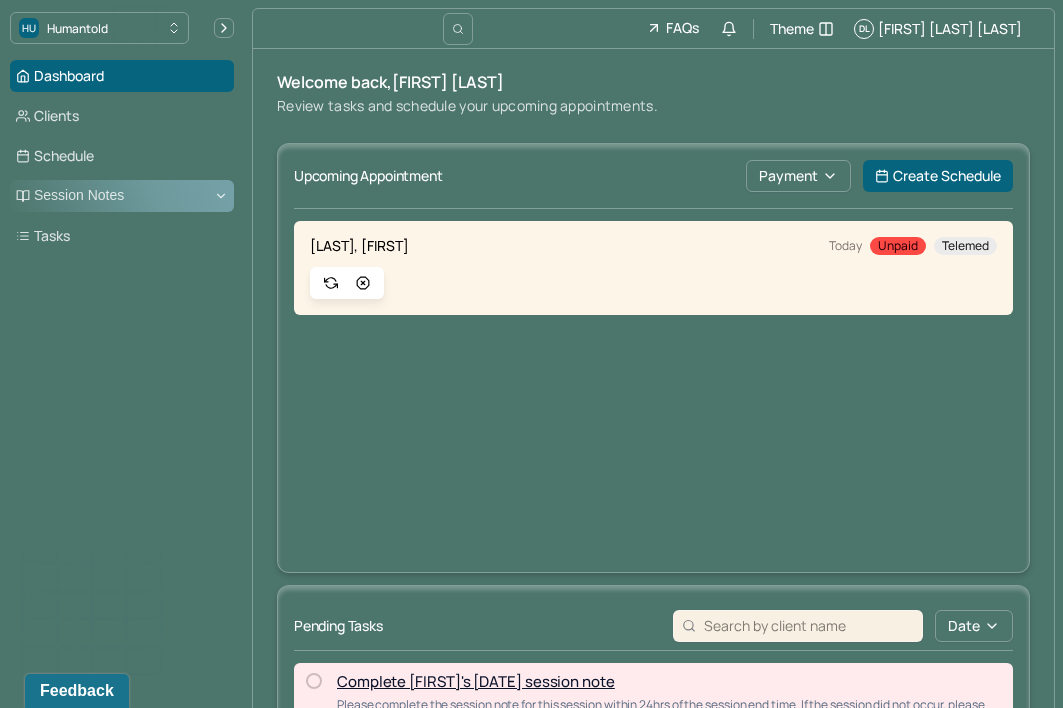 click on "Session Notes" at bounding box center [122, 196] 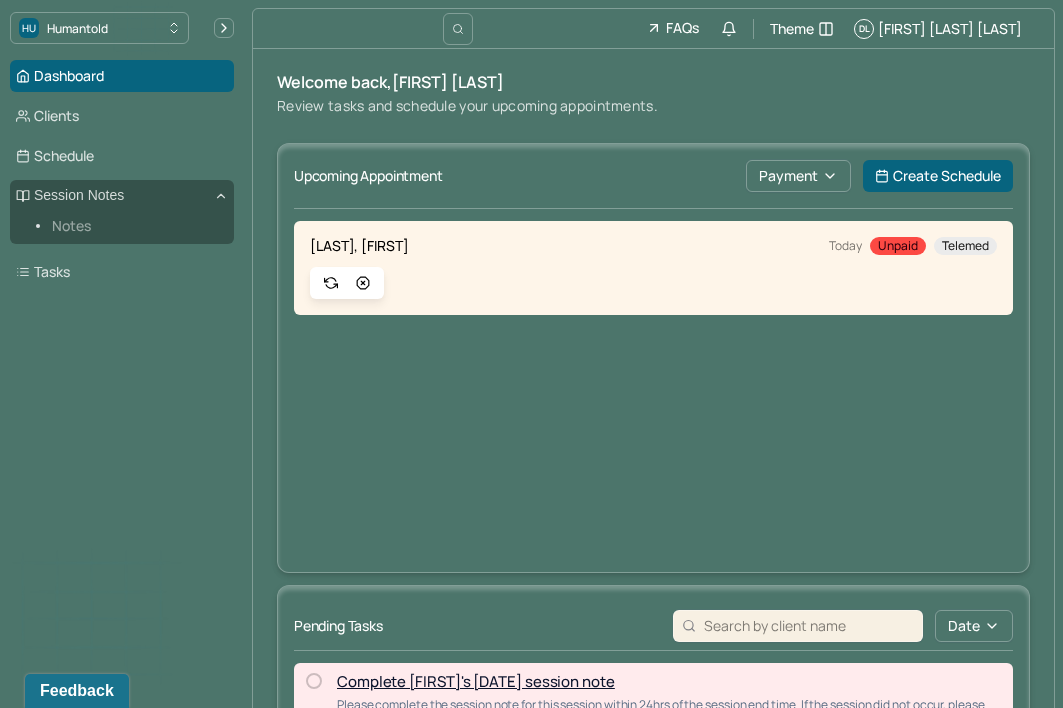 click on "Notes" at bounding box center [135, 226] 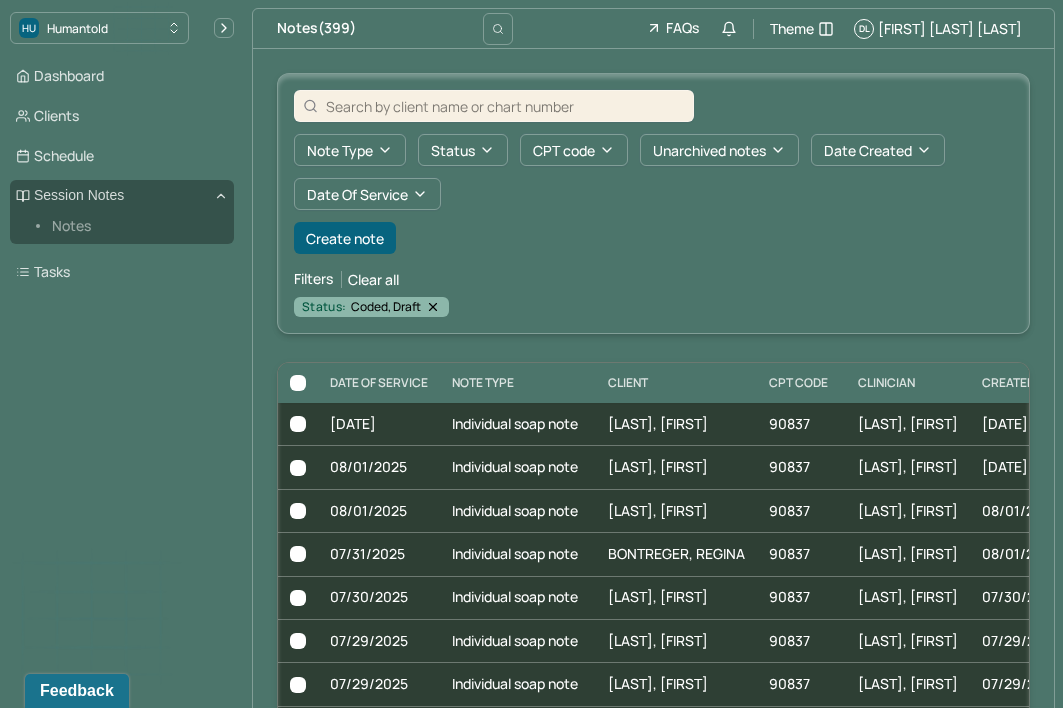 click at bounding box center (505, 106) 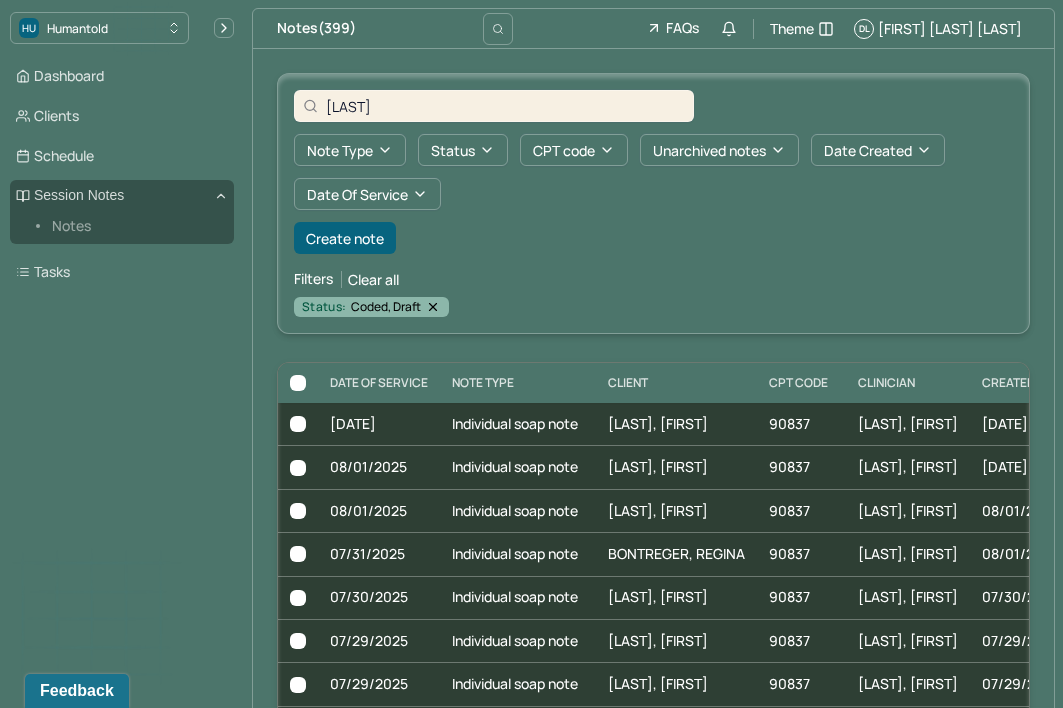 type on "[LAST]" 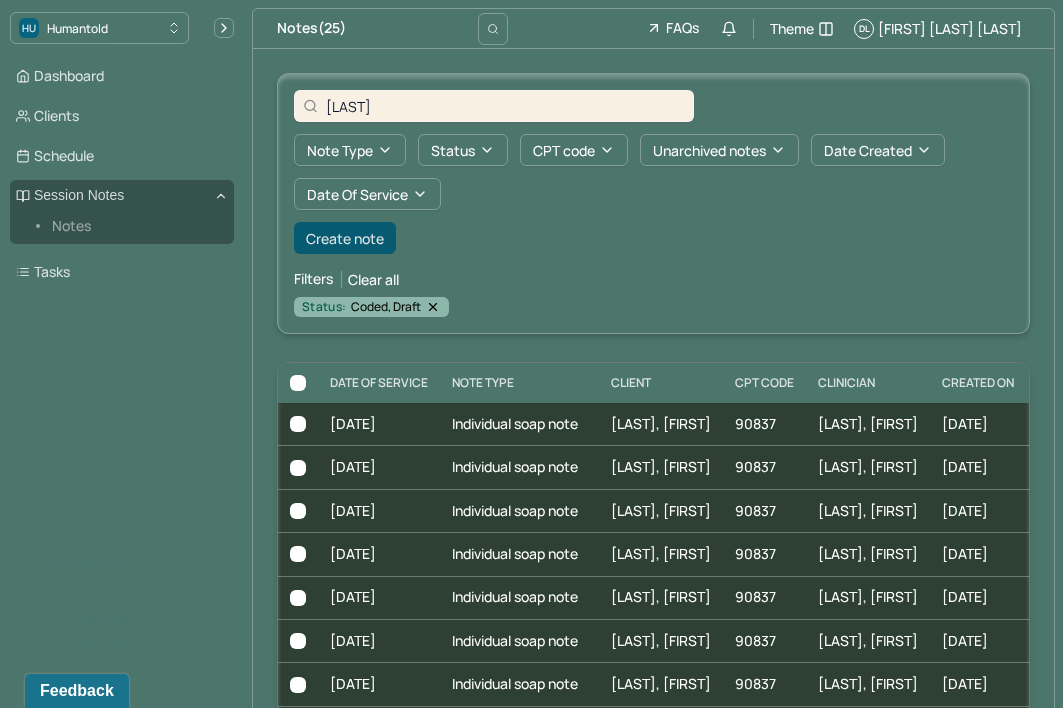 click on "Create note" at bounding box center (345, 238) 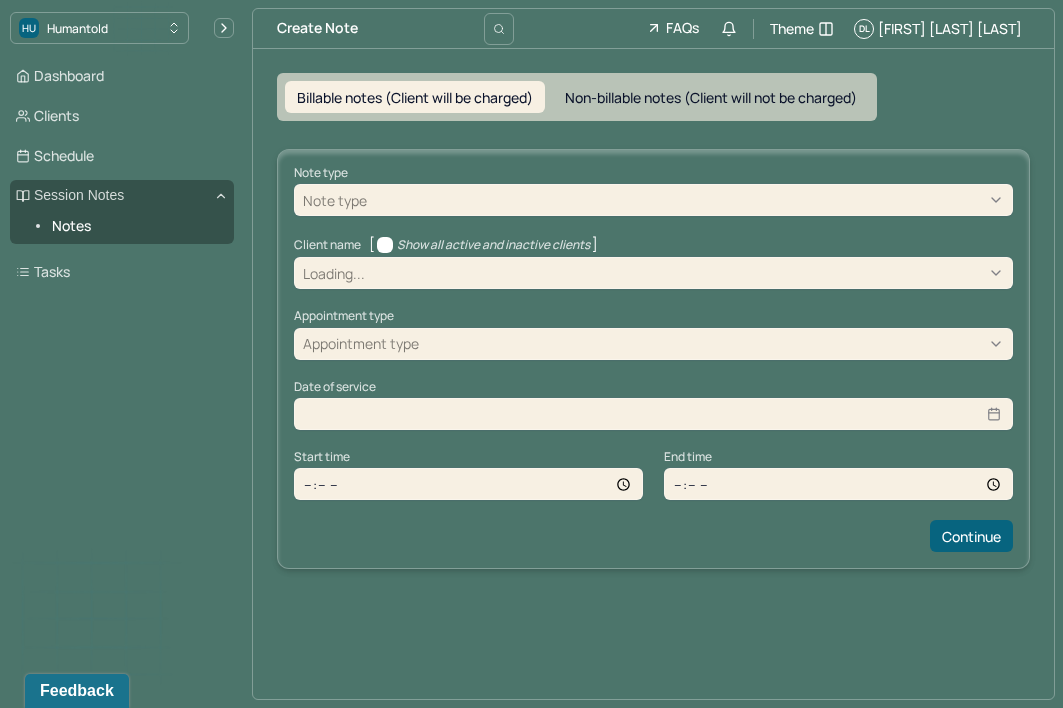 click on "Note type Note type" at bounding box center (653, 191) 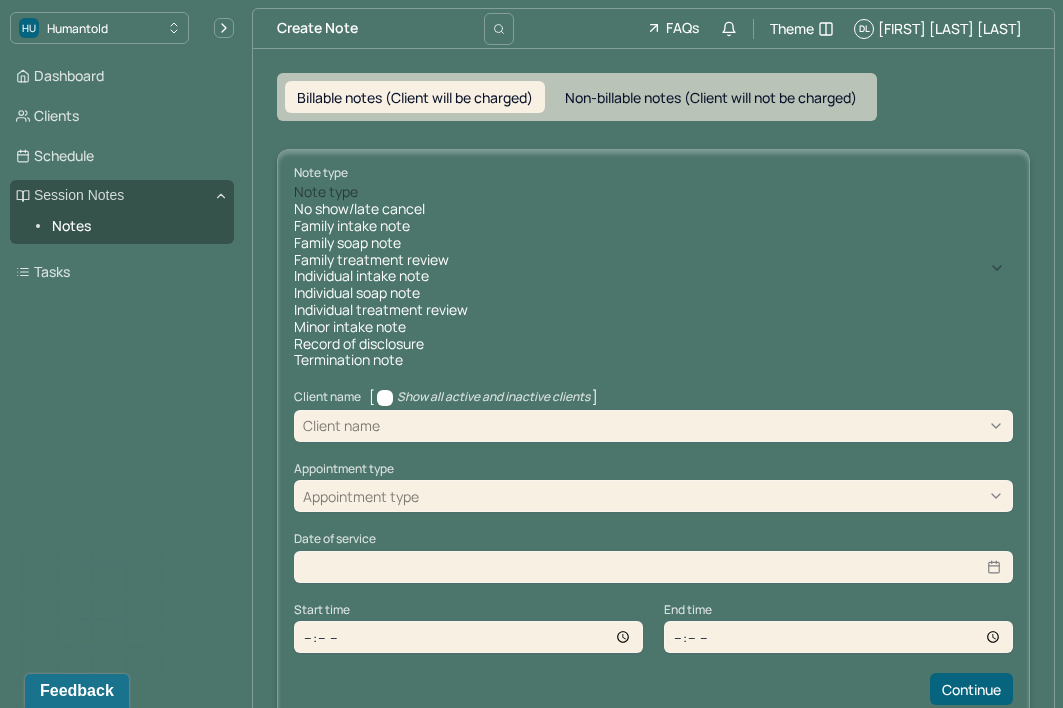 click on "Individual soap note" at bounding box center [653, 293] 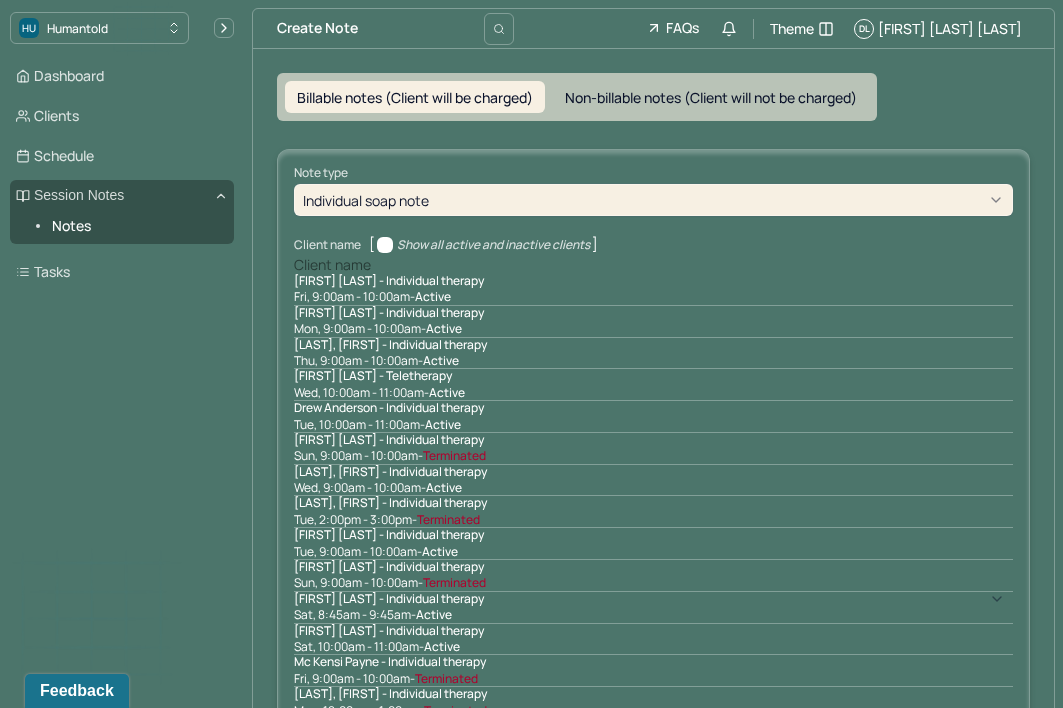 click on "Client name" at bounding box center [332, 265] 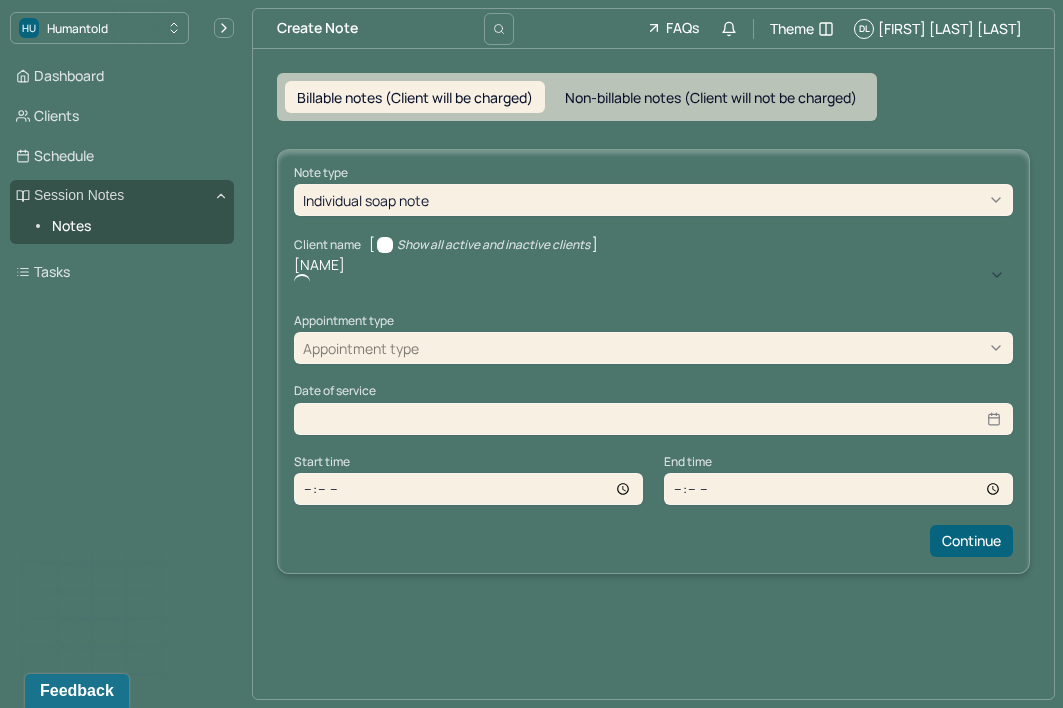 type on "[NAME]" 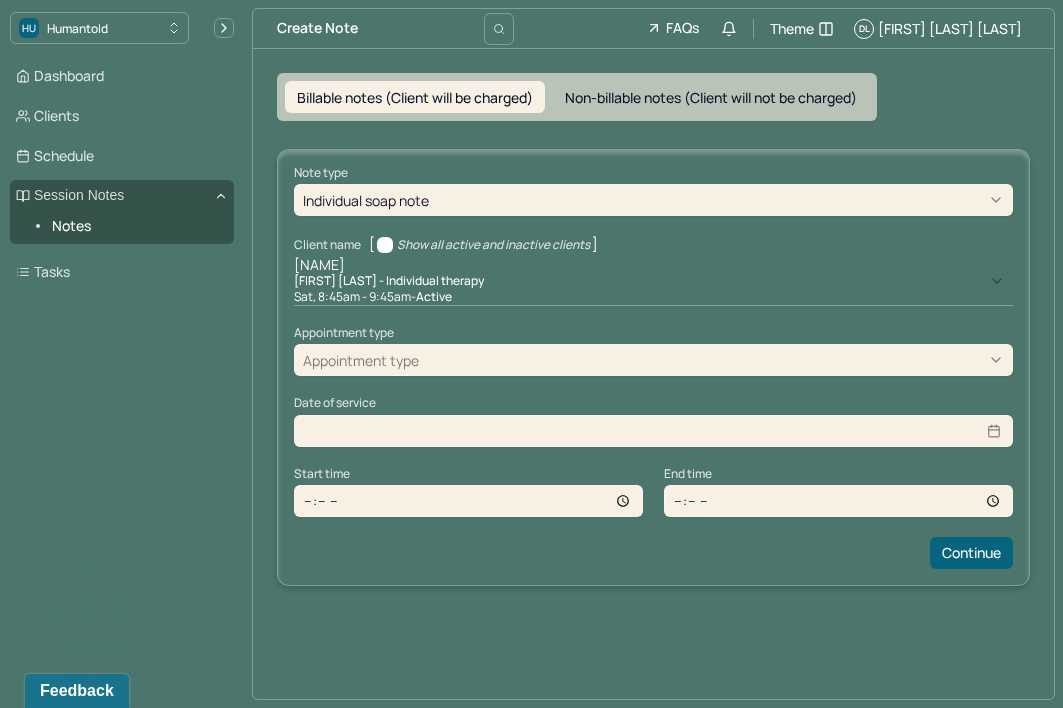 click on "[FIRST] [LAST] - Individual therapy" at bounding box center (389, 281) 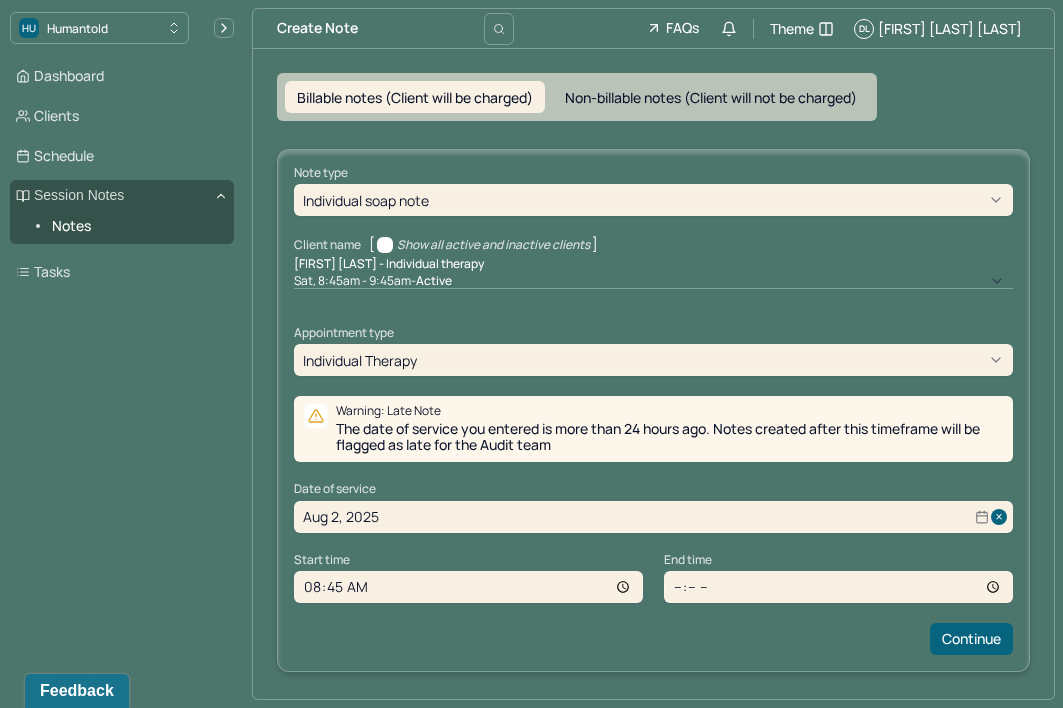 click on "Aug 2, 2025" at bounding box center (653, 517) 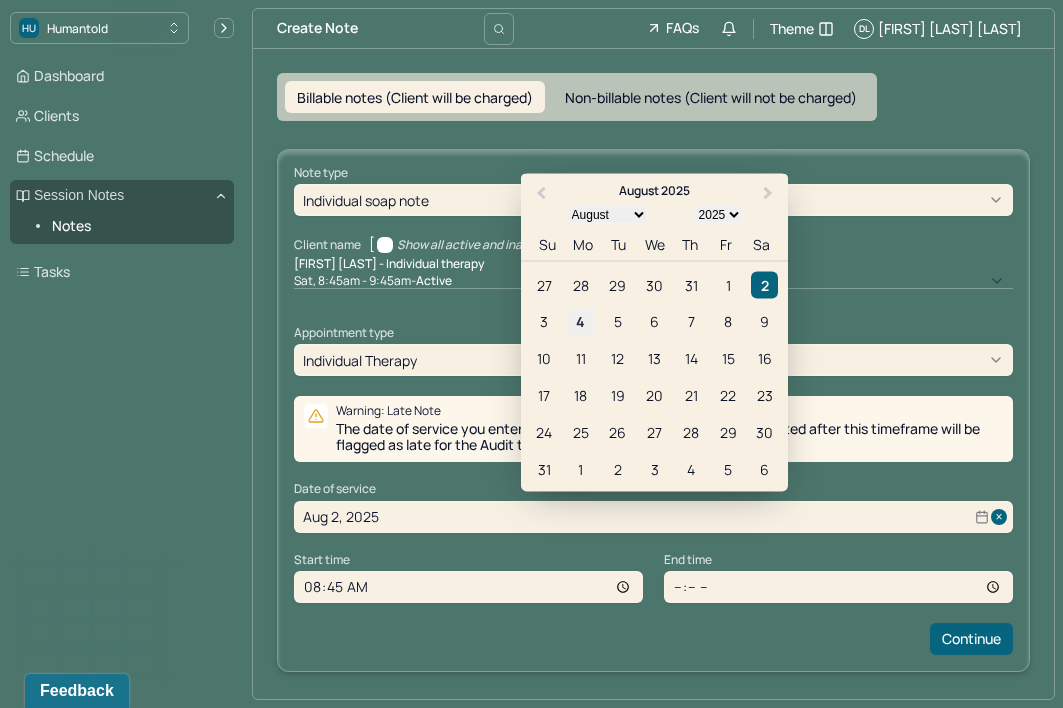 click on "4" at bounding box center [580, 321] 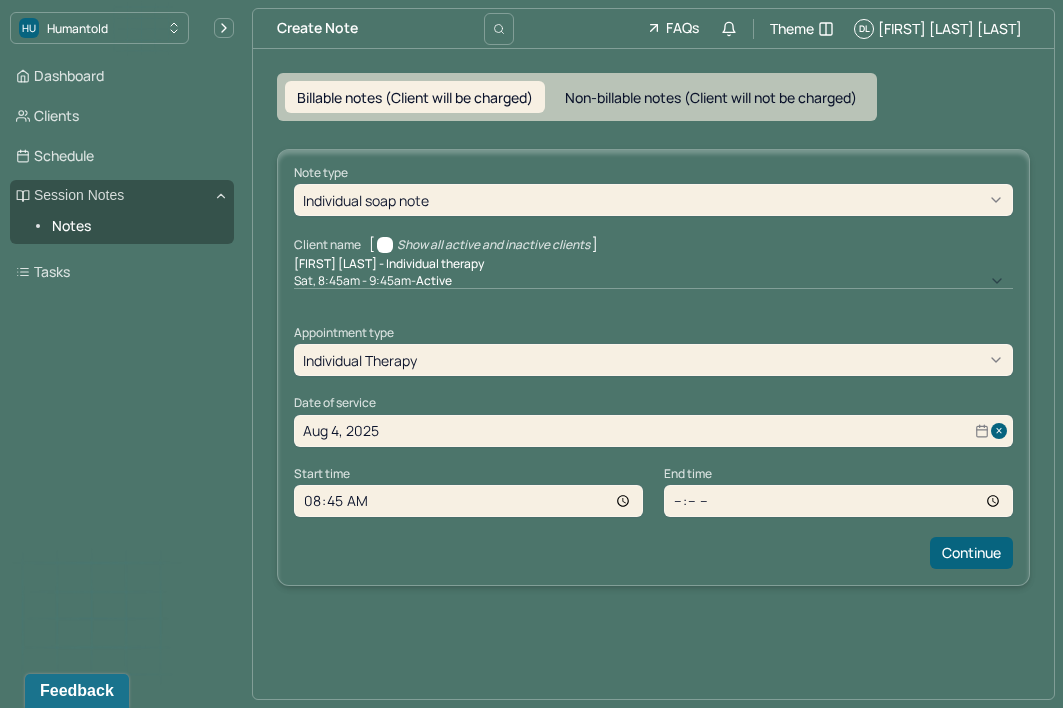 click on "08:45" at bounding box center [468, 501] 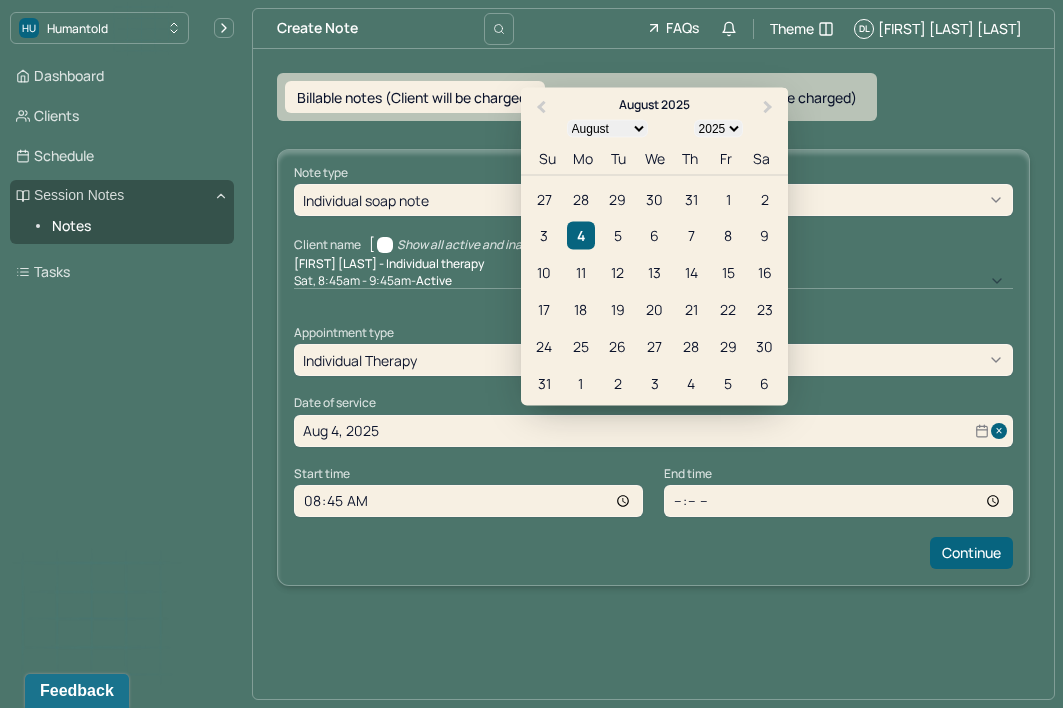 click on "Aug 4, 2025" at bounding box center (653, 431) 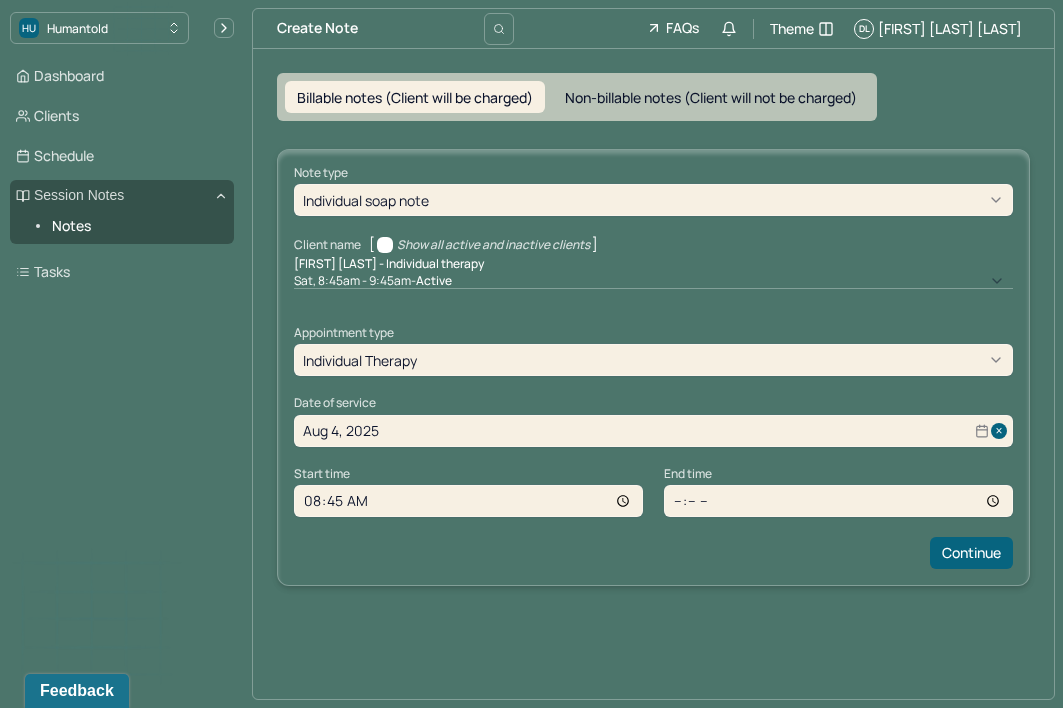 click on "Start time" at bounding box center (468, 474) 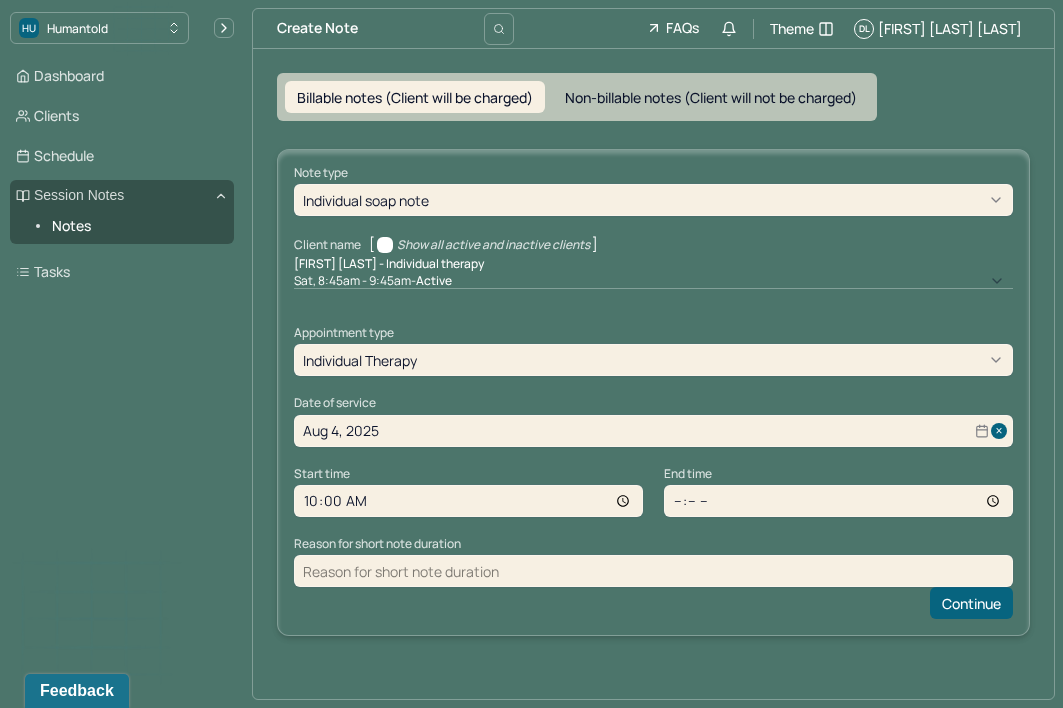 type on "10:55" 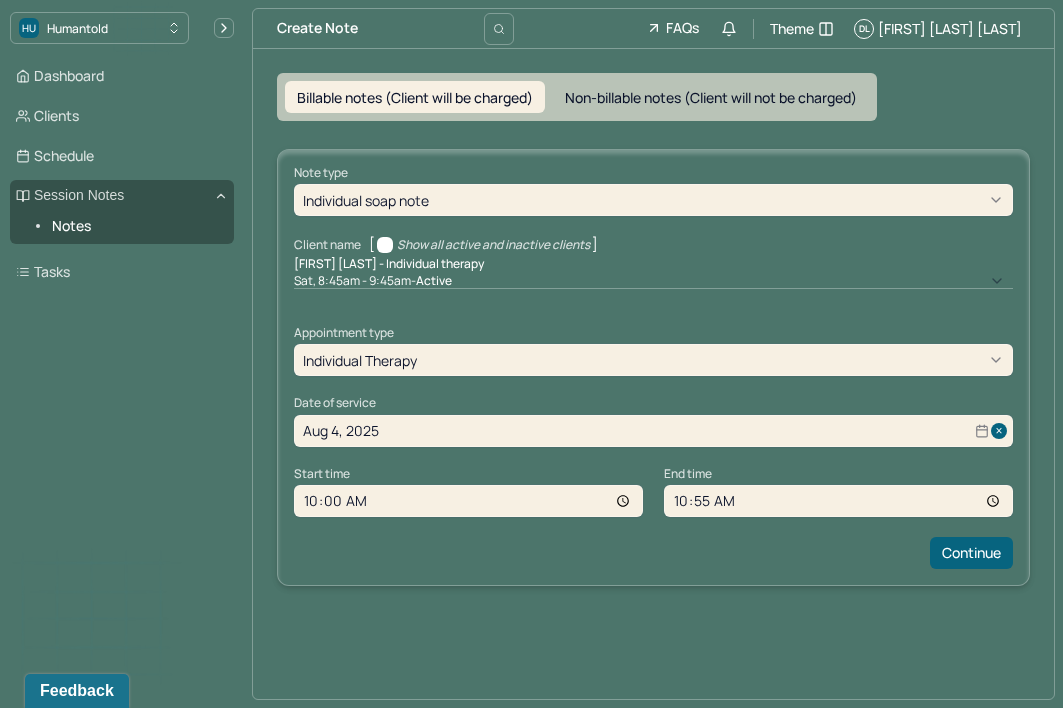 click on "10:00" at bounding box center (468, 501) 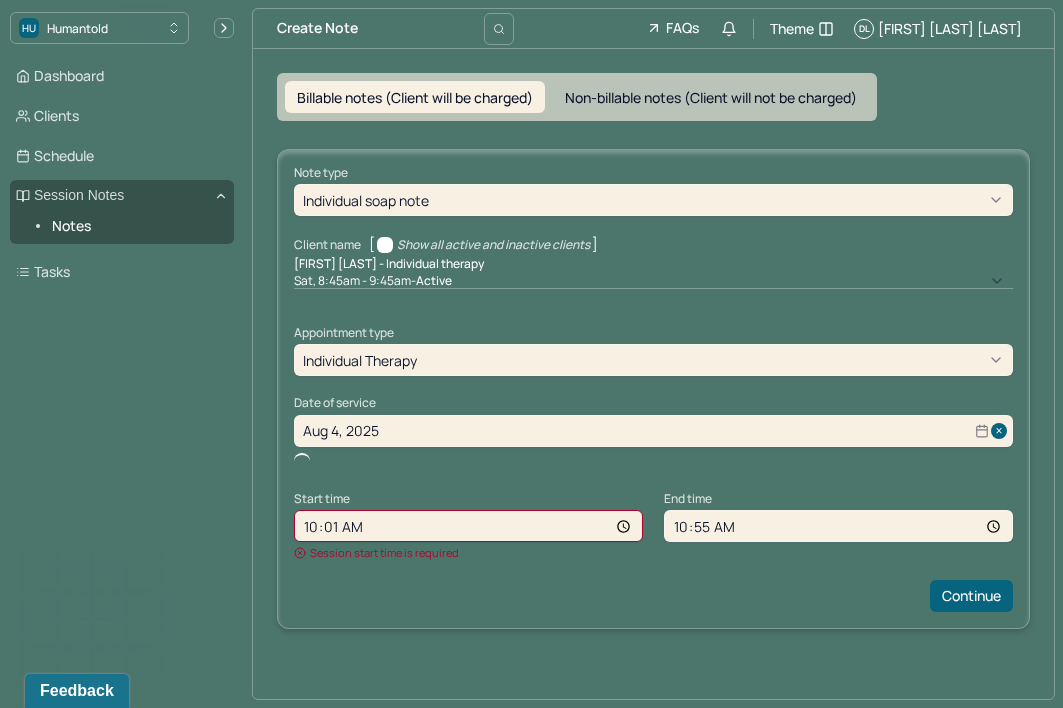 type on "10:10" 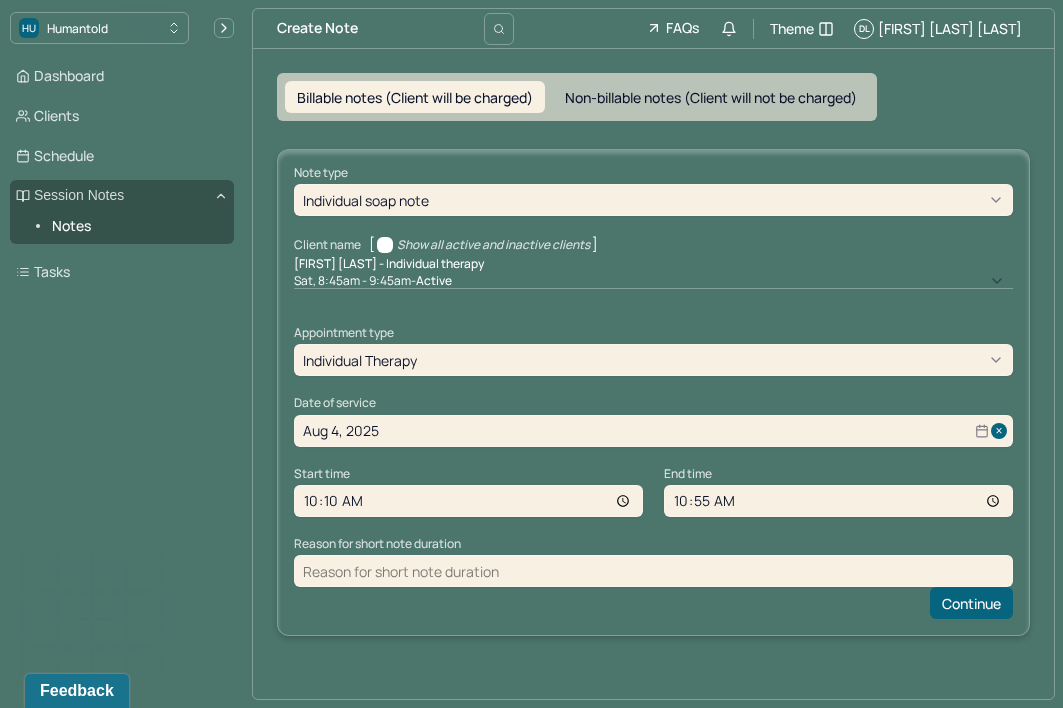 click on "Continue" at bounding box center (653, 603) 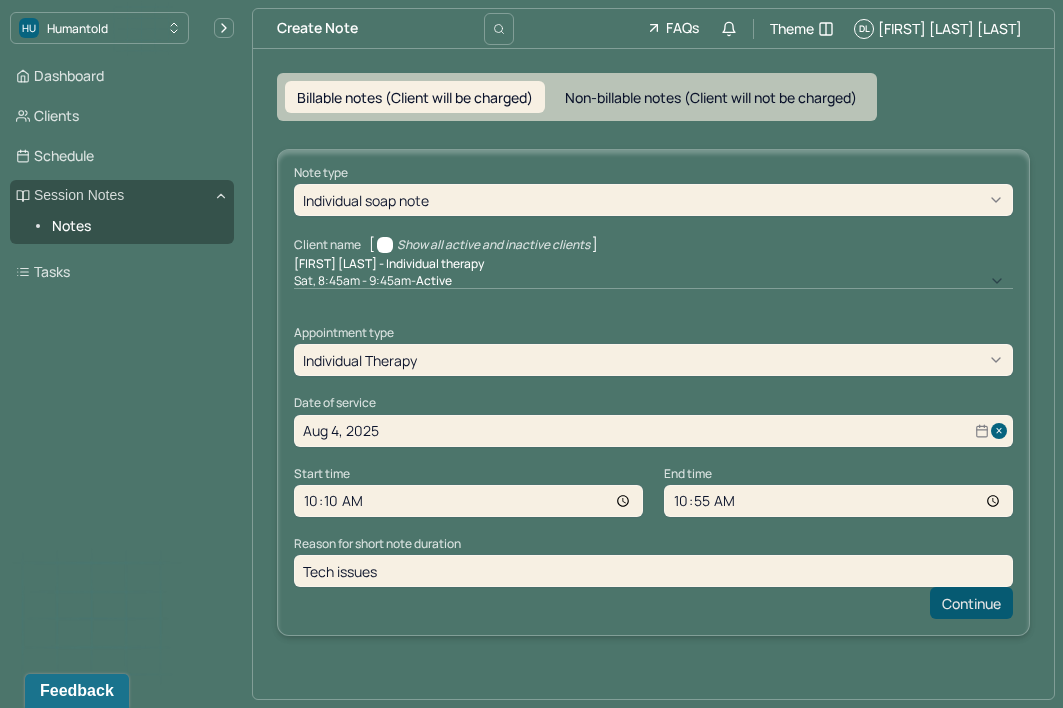 type on "Tech issues" 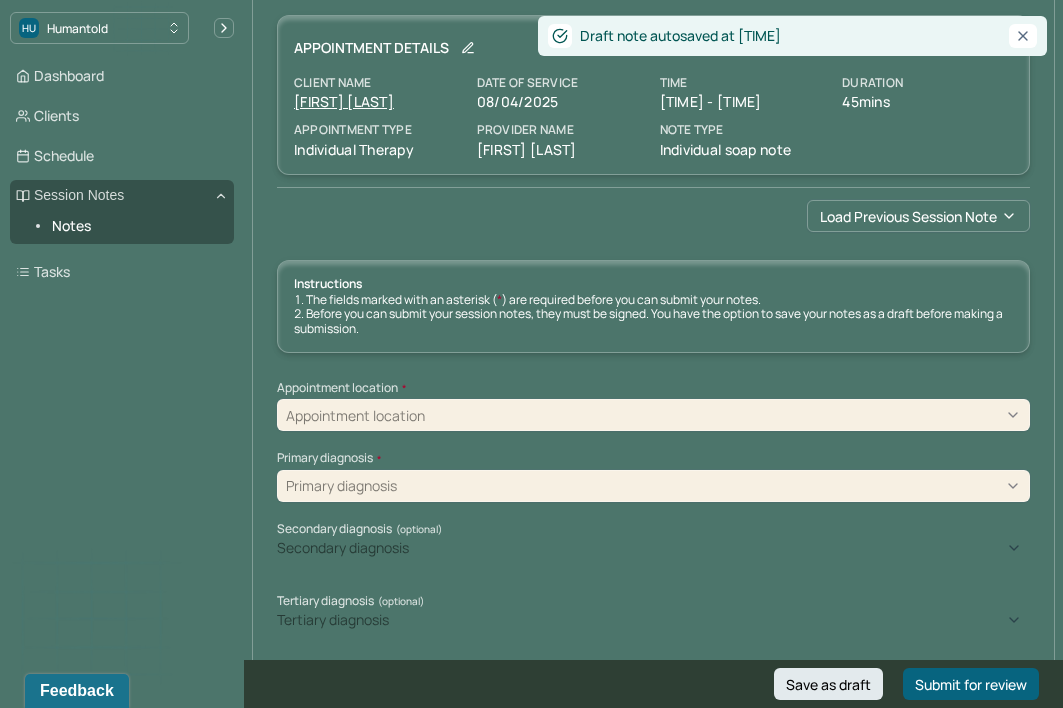 scroll, scrollTop: 92, scrollLeft: 0, axis: vertical 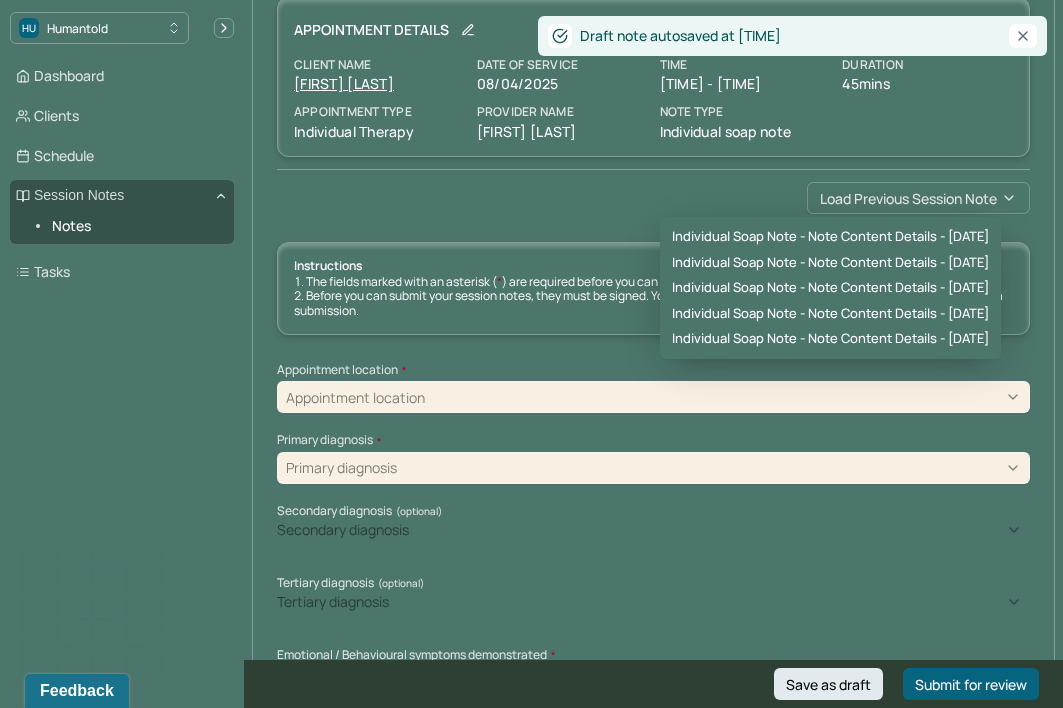 click on "Load previous session note" at bounding box center [918, 198] 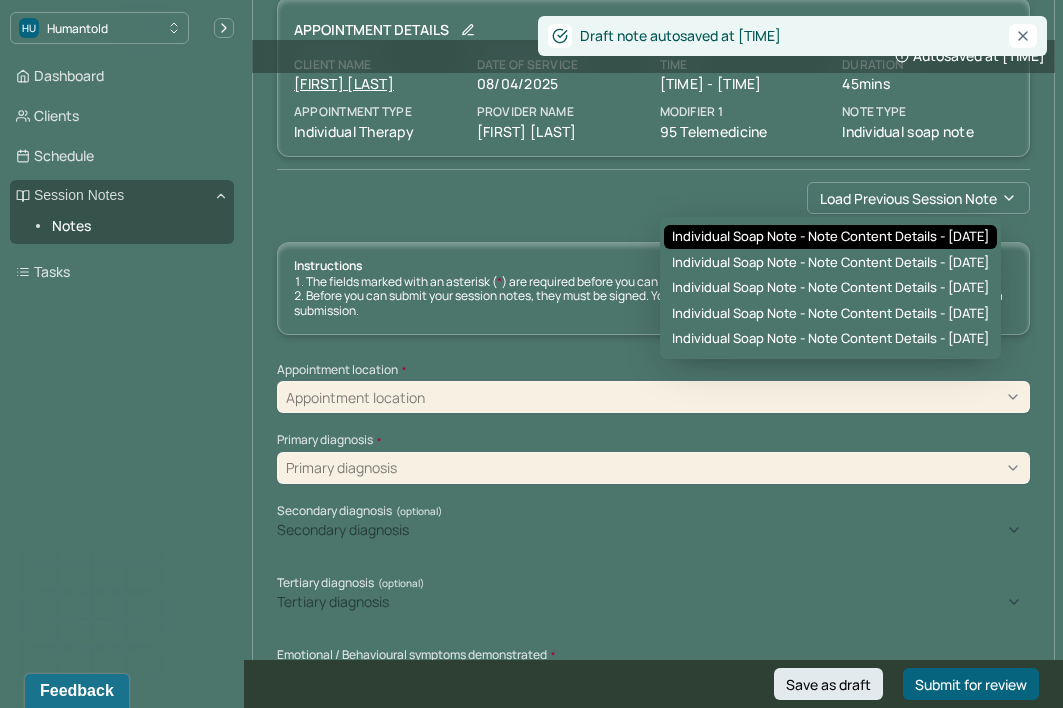 click on "Individual soap note   - Note content Details -   07/26/2025" at bounding box center [830, 237] 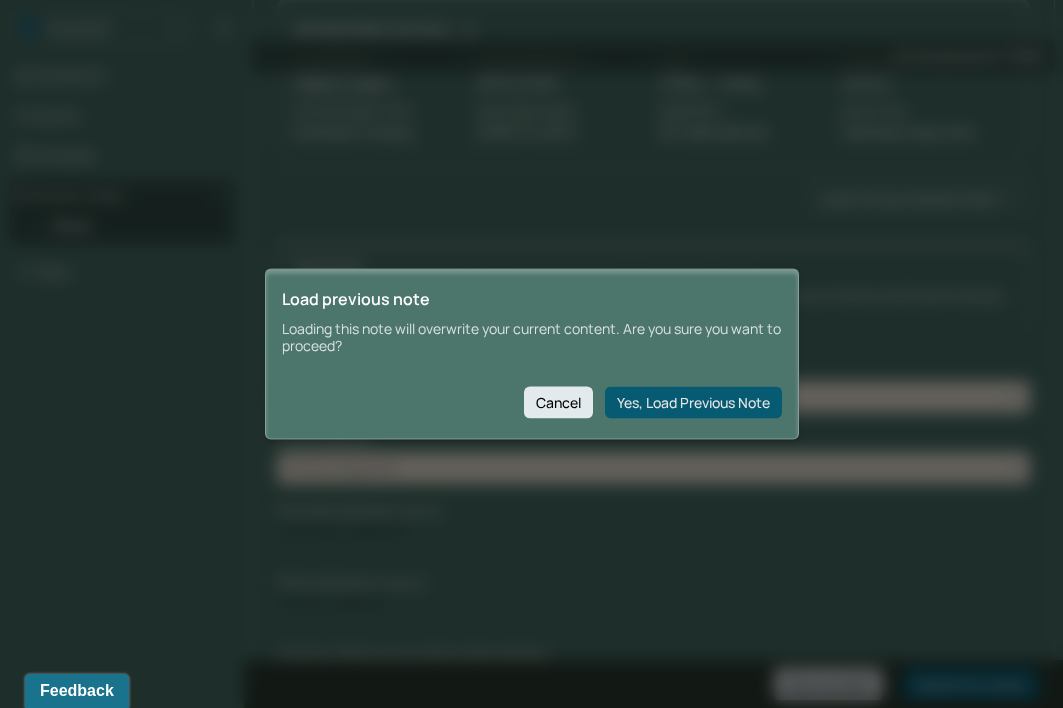 click on "Yes, Load Previous Note" at bounding box center [693, 402] 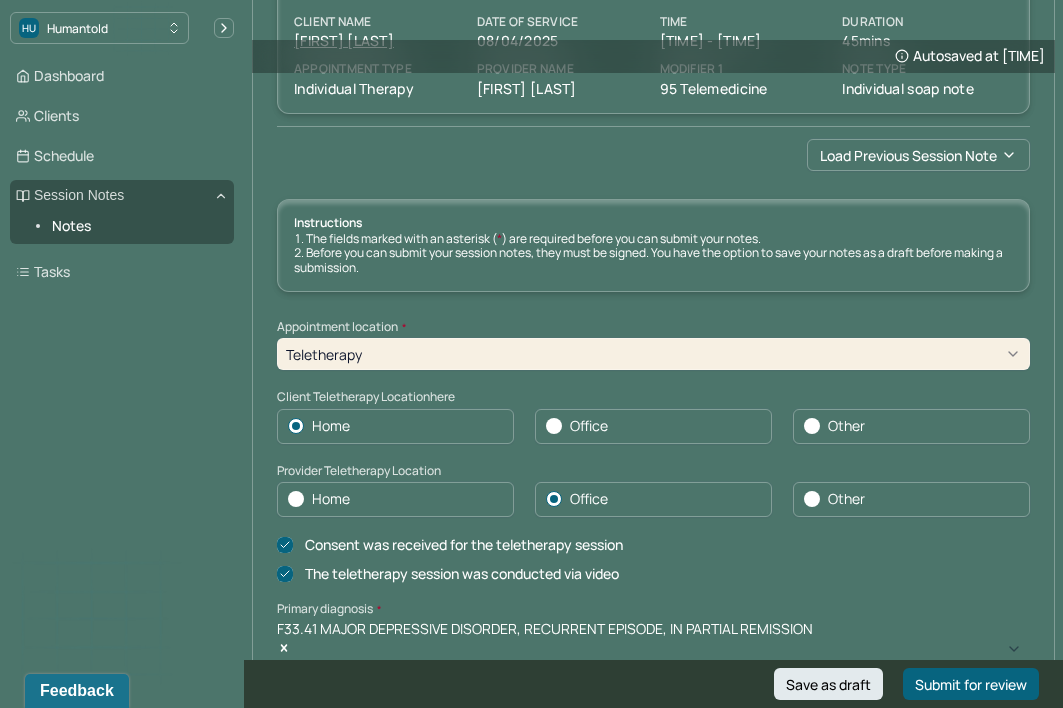 scroll, scrollTop: 0, scrollLeft: 0, axis: both 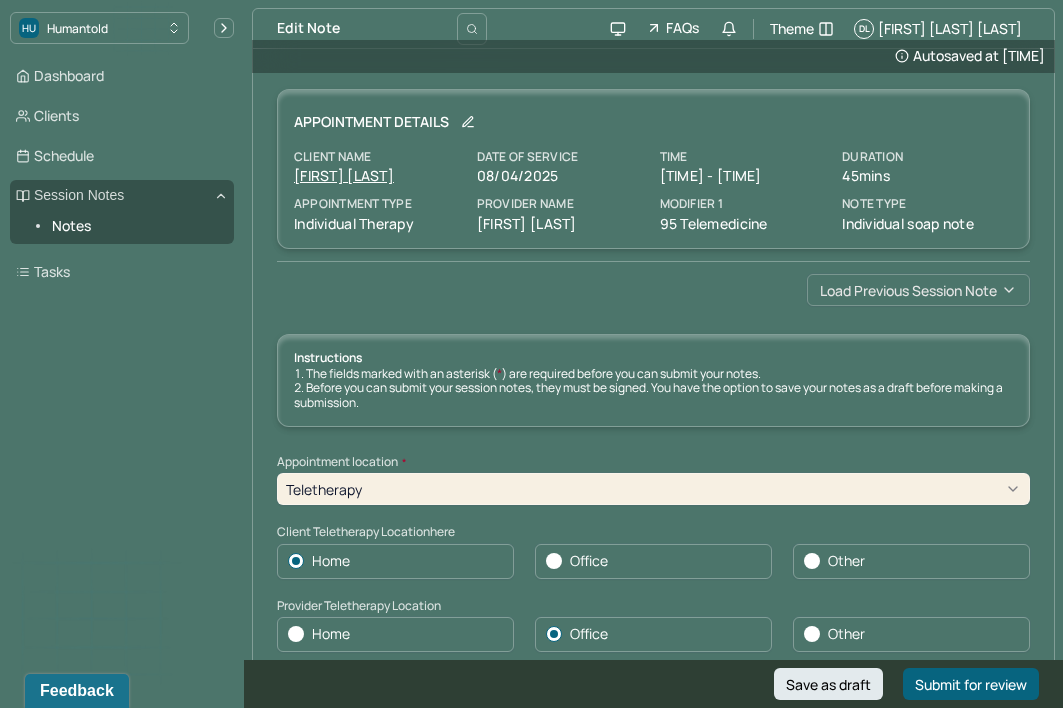 click on "Load previous session note" at bounding box center (918, 290) 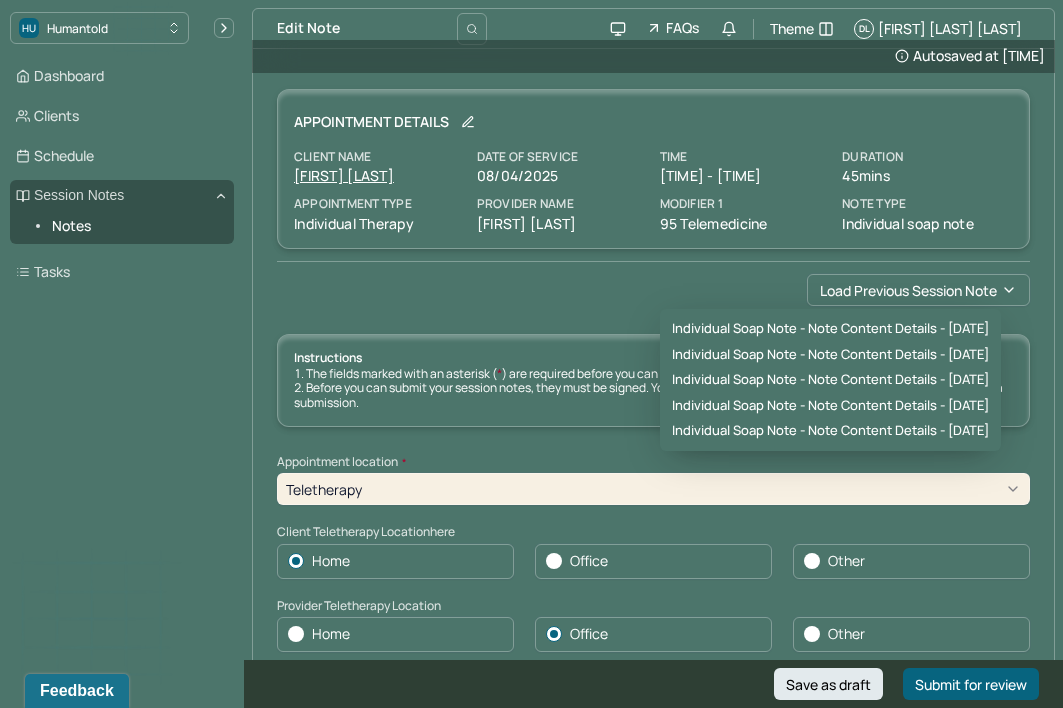 click on "Load previous session note" at bounding box center [653, 290] 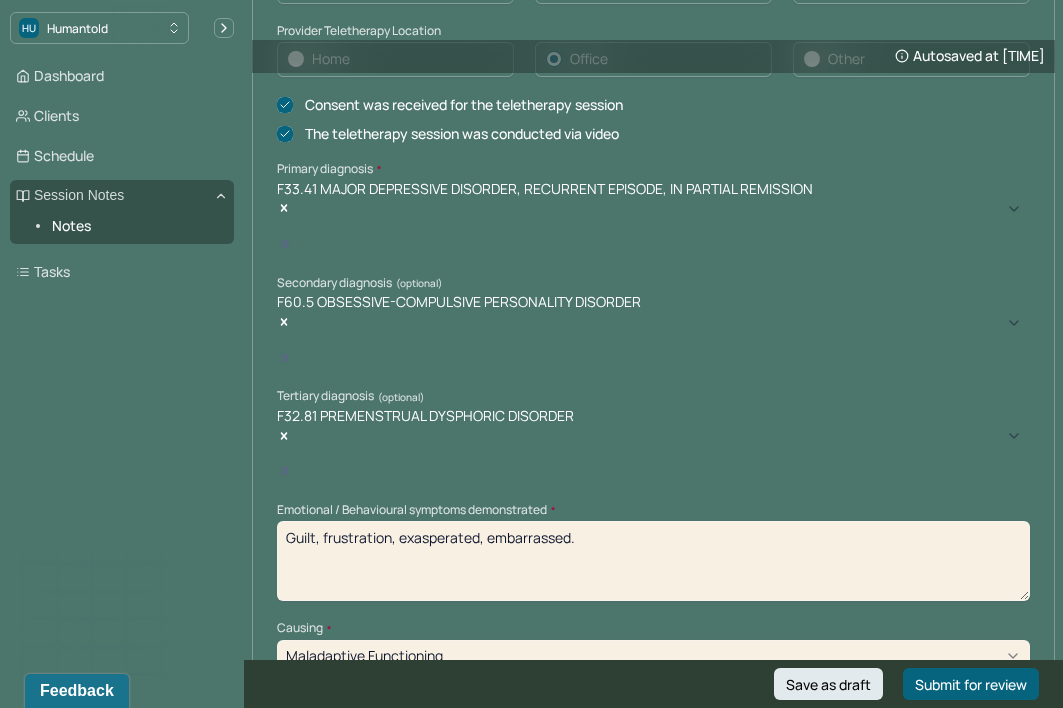 scroll, scrollTop: 595, scrollLeft: 0, axis: vertical 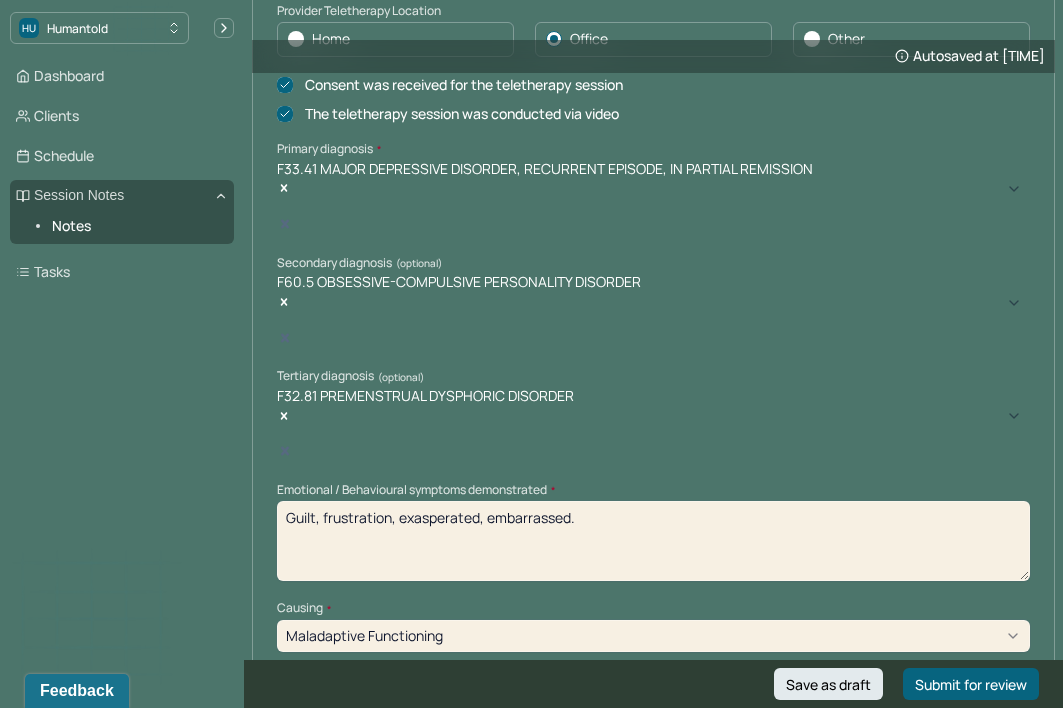 click on "Guilt, frustration, exasperated, embarrassed." at bounding box center [653, 541] 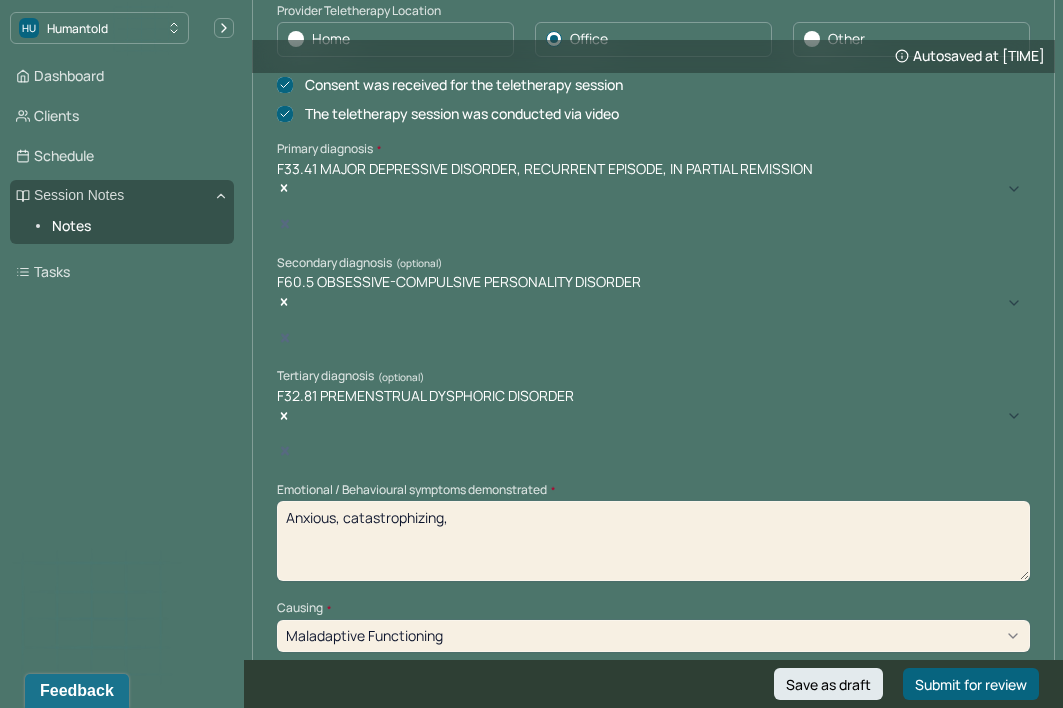 type on "Anxious, catastrophizing," 